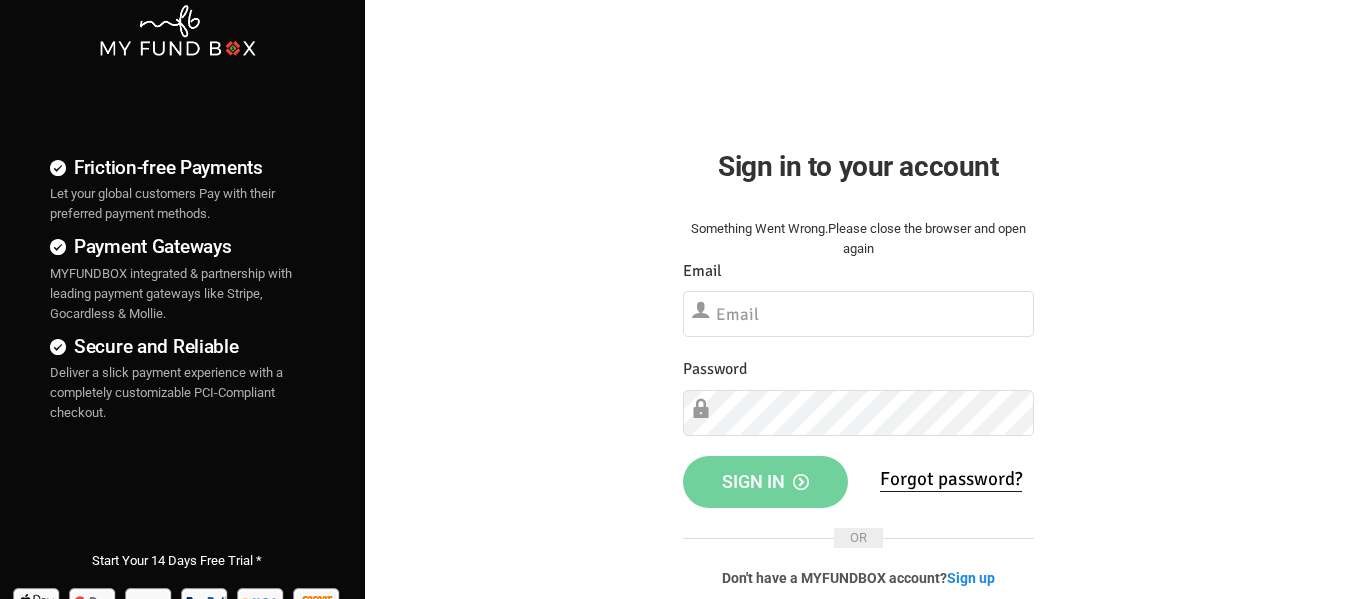 scroll, scrollTop: 200, scrollLeft: 0, axis: vertical 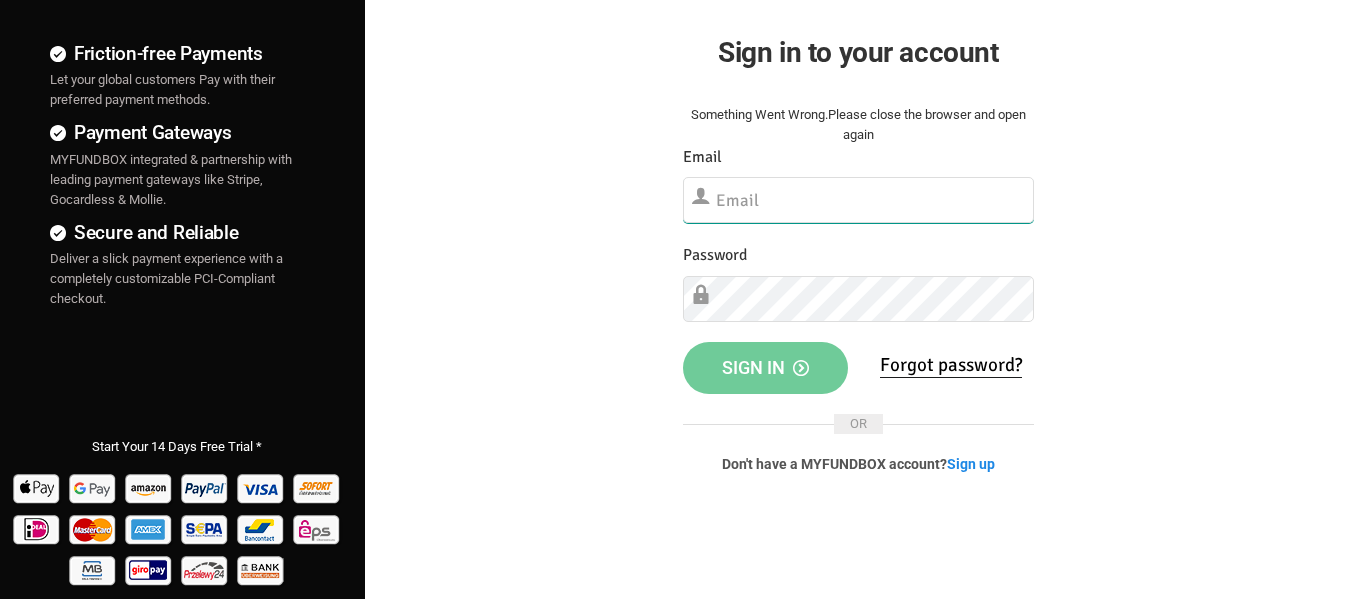 type on "[USERNAME]@example.com" 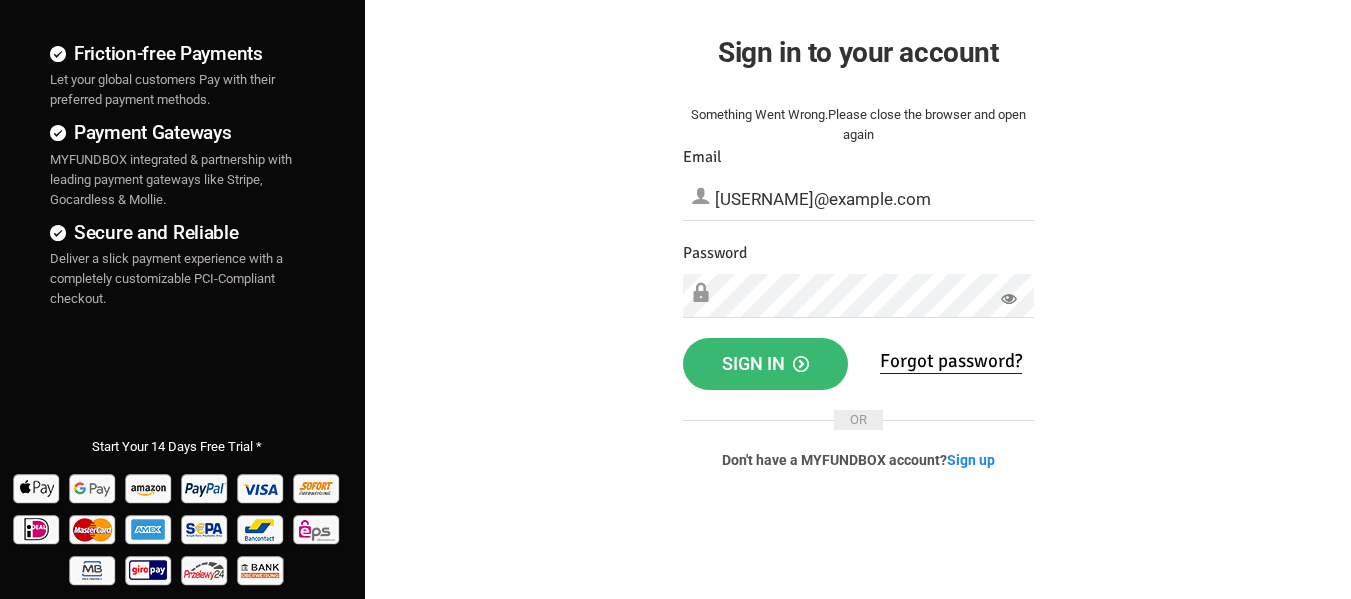 click on "Sign in" at bounding box center (765, 363) 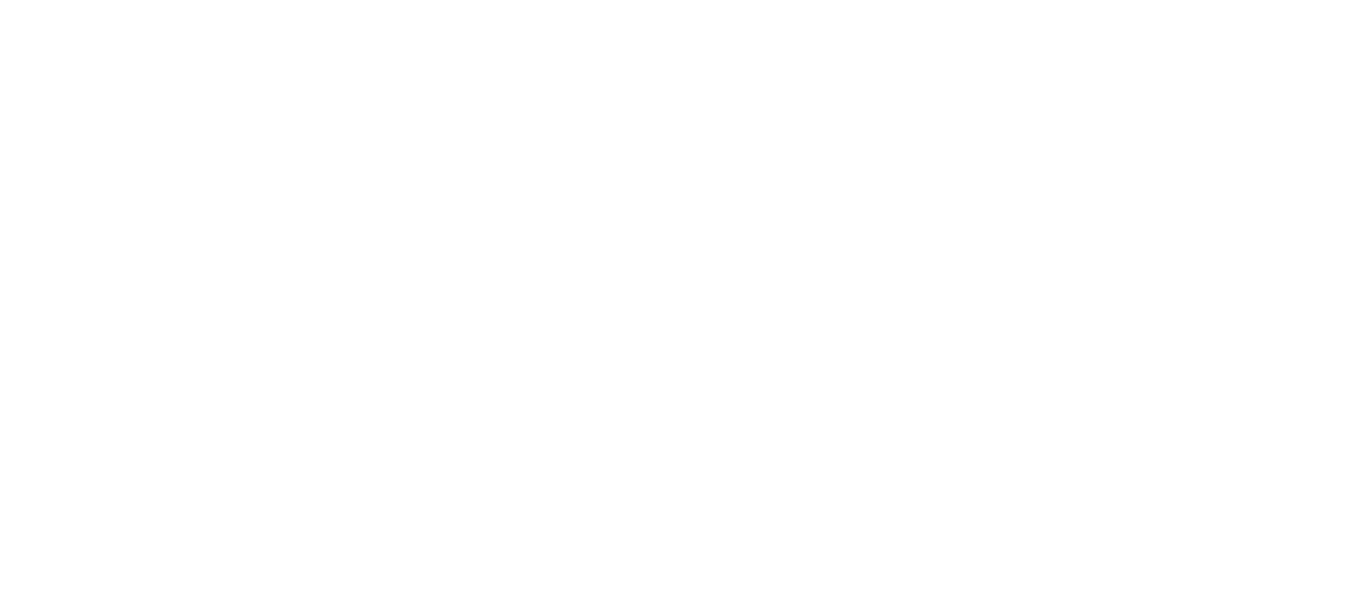 scroll, scrollTop: 0, scrollLeft: 0, axis: both 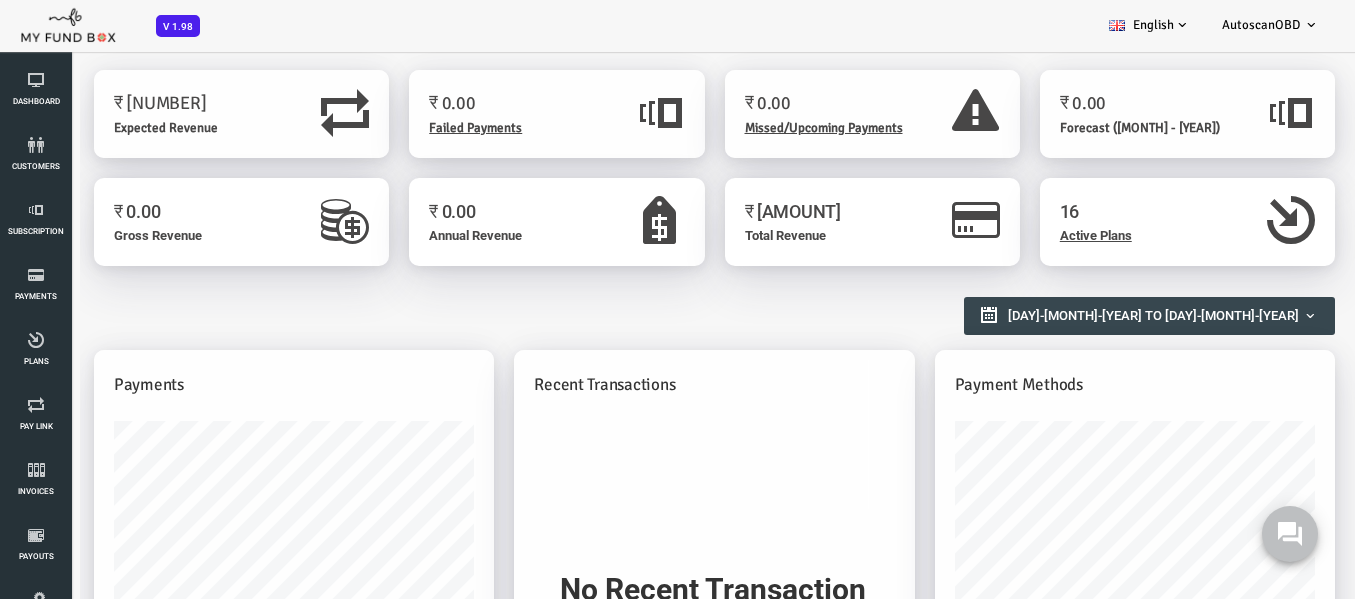 click on "V 1.98" 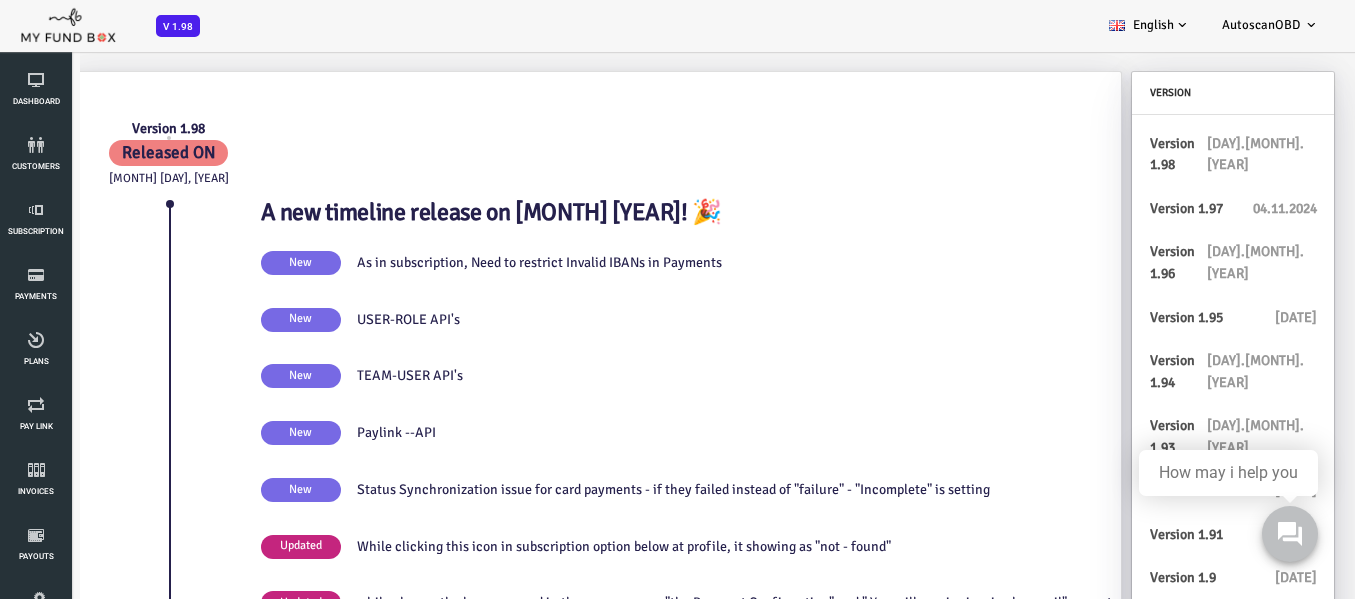 scroll, scrollTop: 0, scrollLeft: 0, axis: both 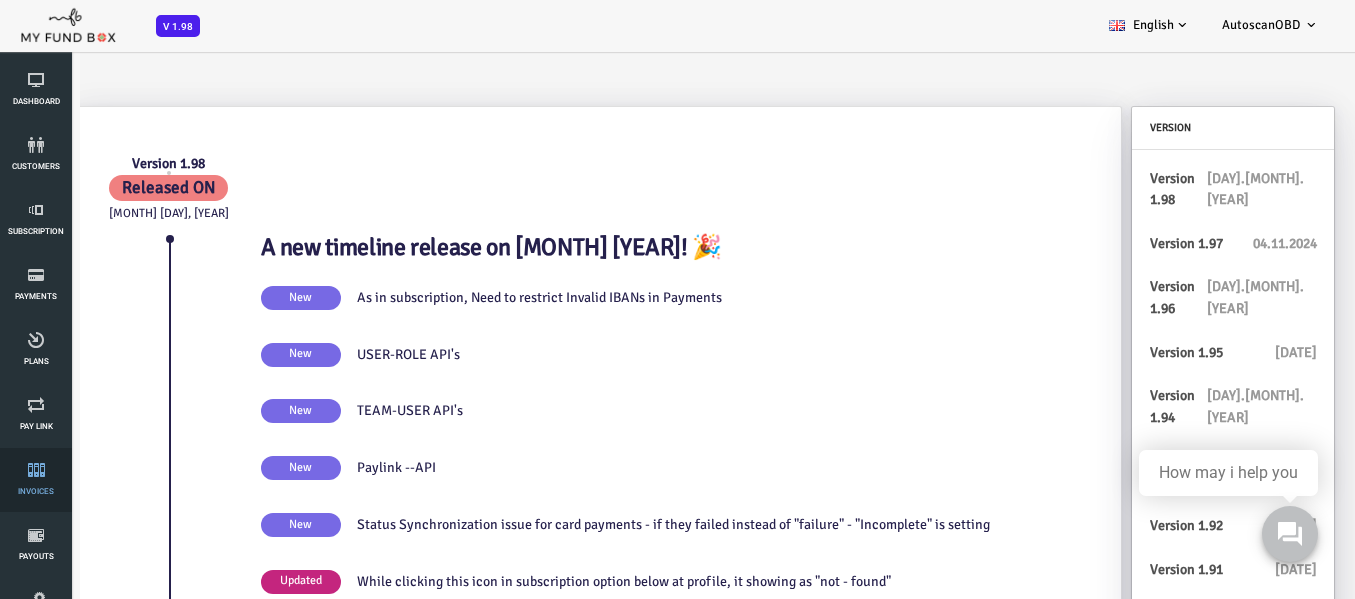 click at bounding box center (36, 470) 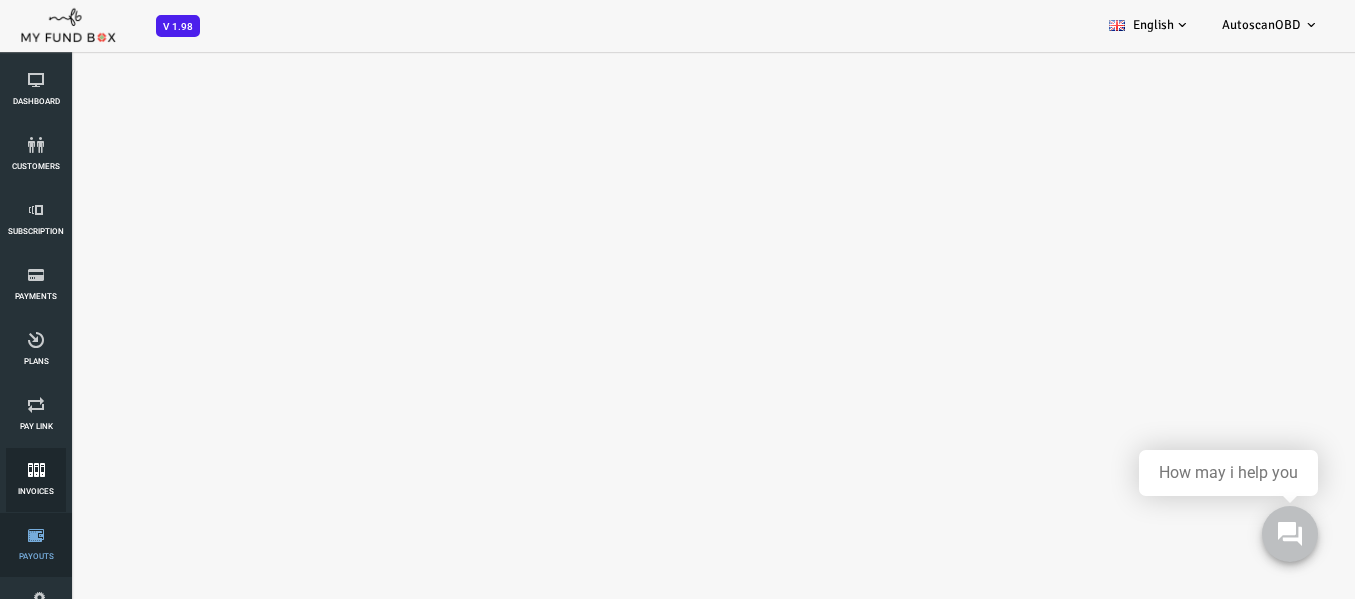 scroll, scrollTop: 0, scrollLeft: 0, axis: both 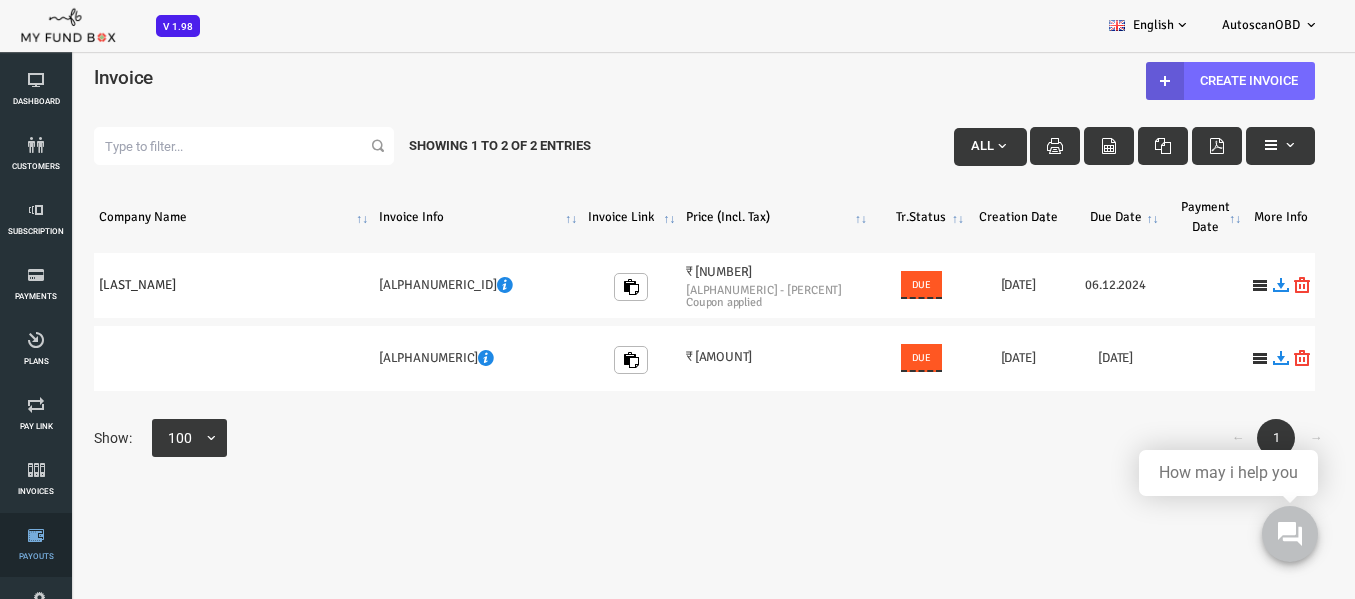 click at bounding box center (36, 535) 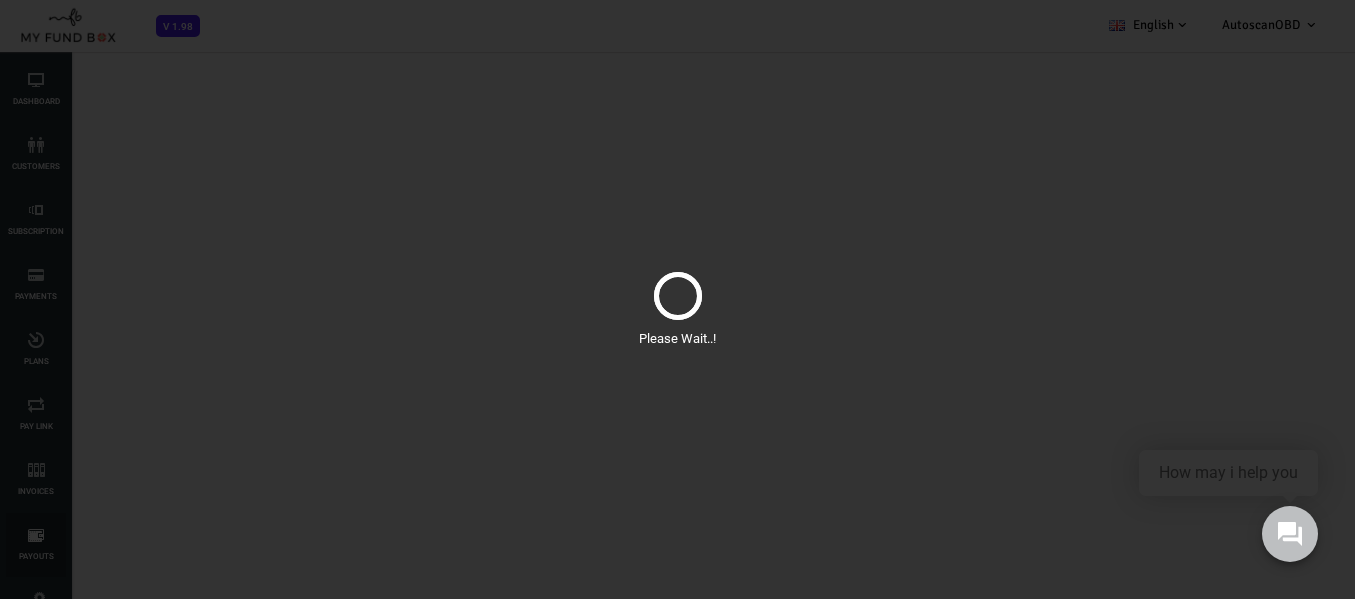 scroll, scrollTop: 0, scrollLeft: 0, axis: both 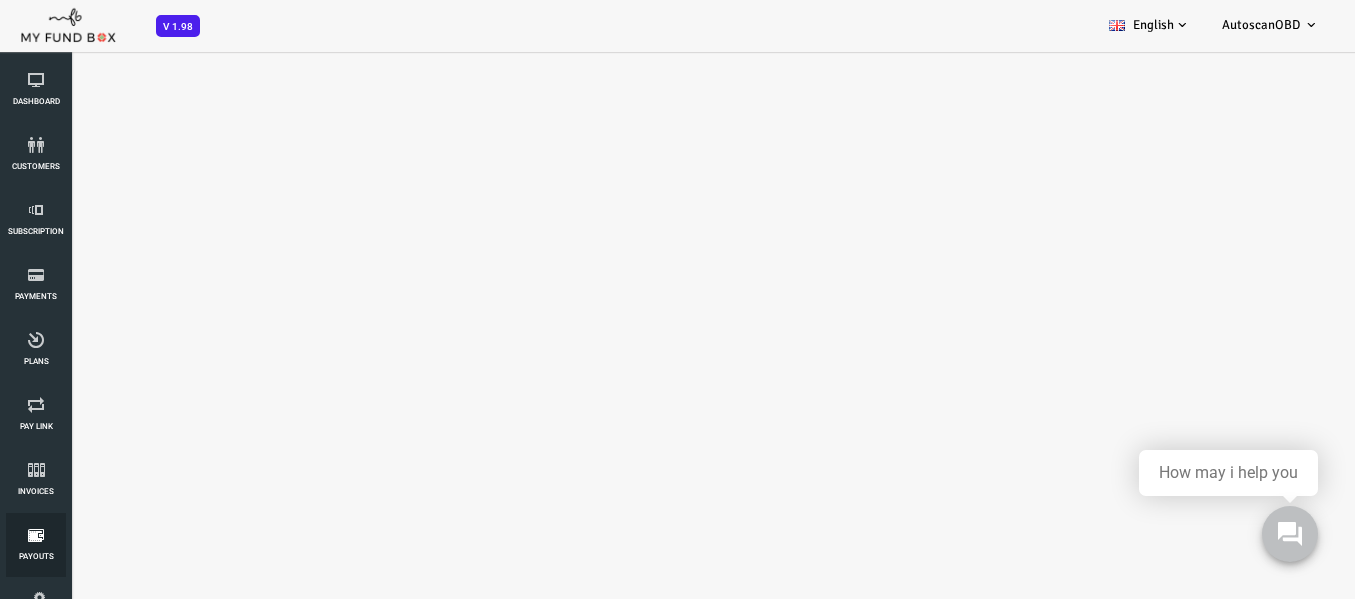 select on "100" 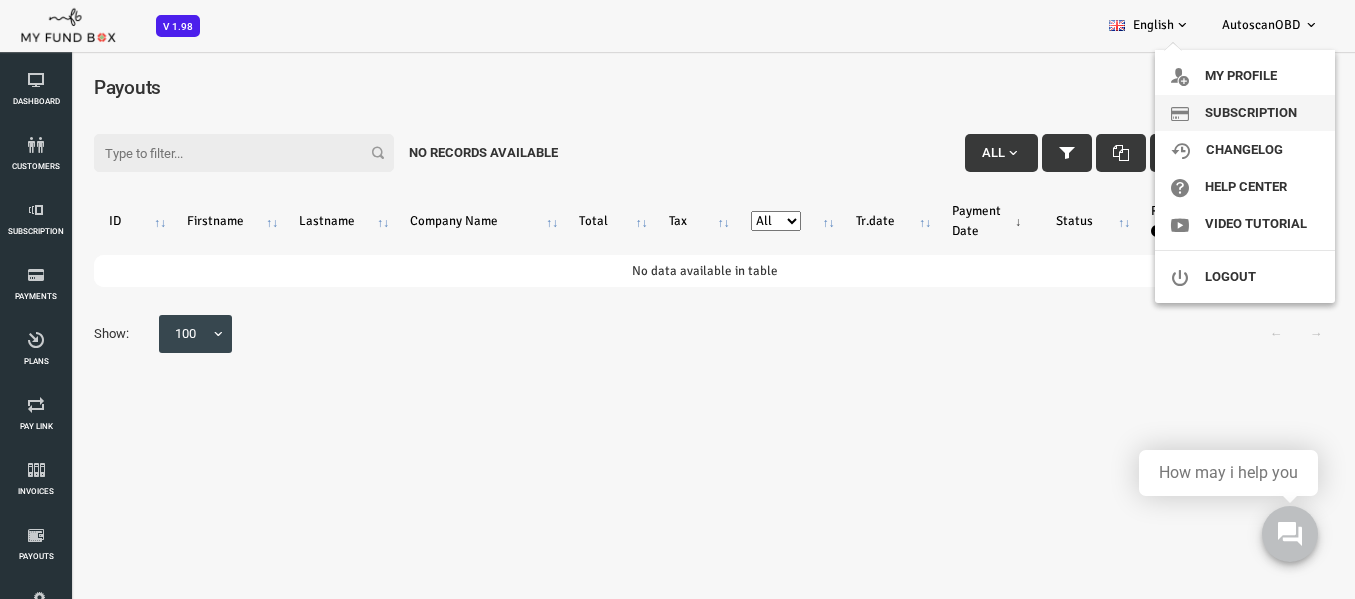 click on "Subscription" at bounding box center (1245, 113) 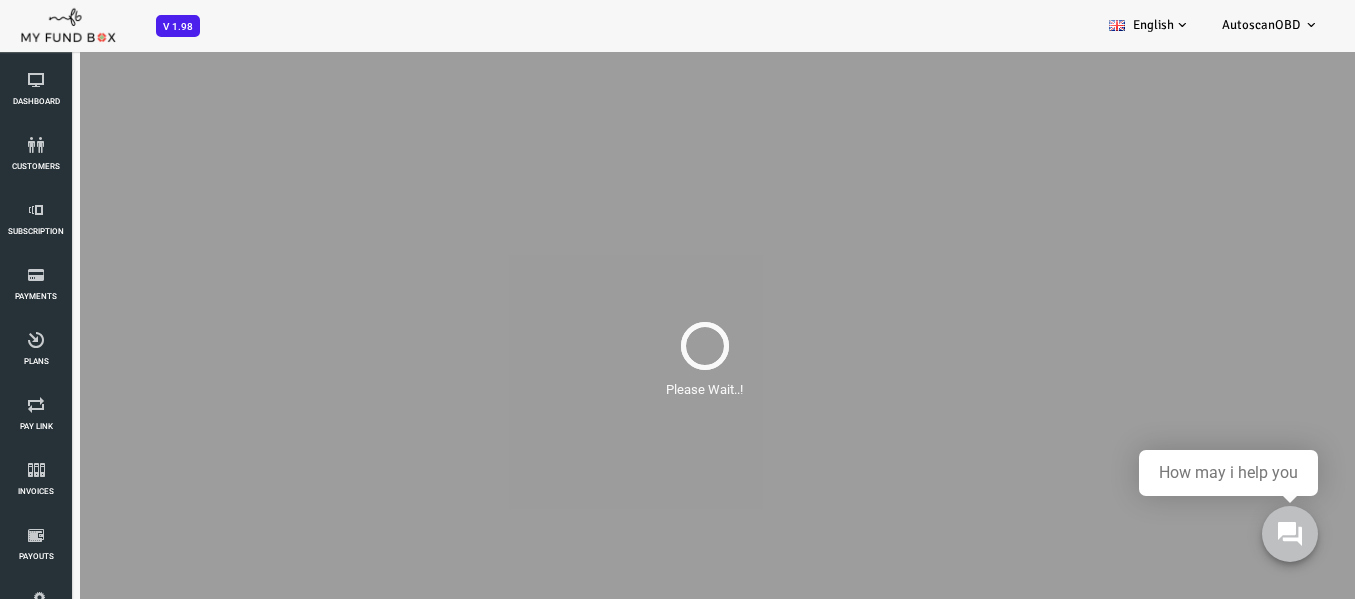 scroll, scrollTop: 0, scrollLeft: 0, axis: both 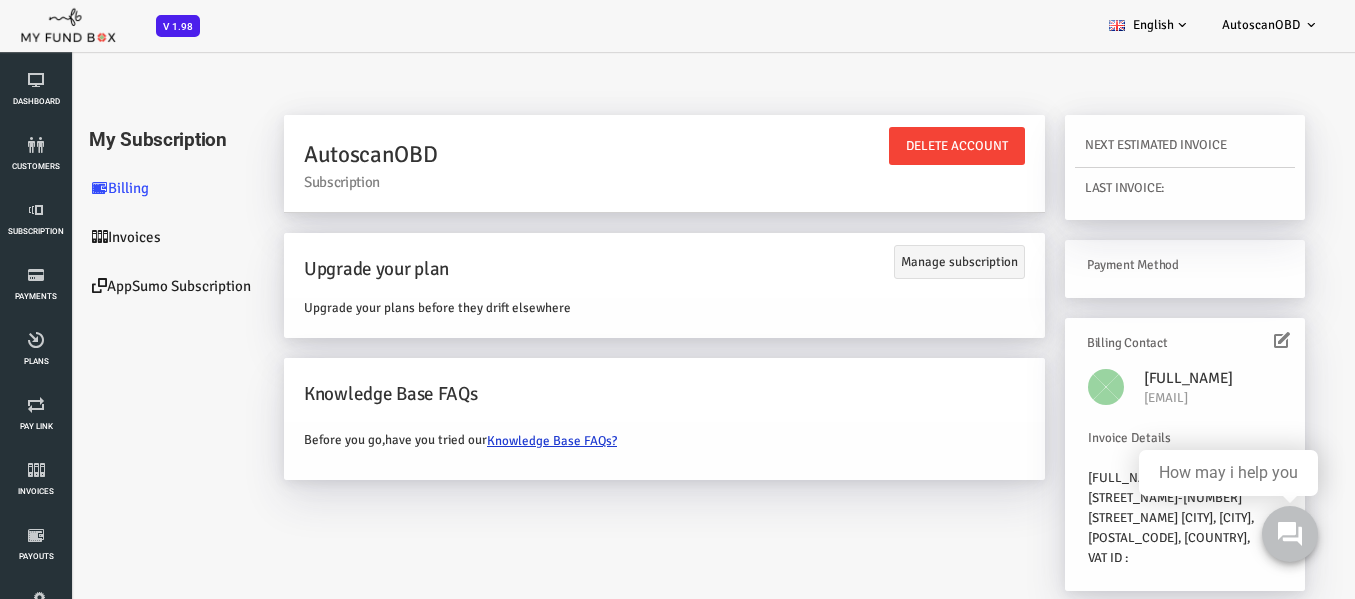 click on "AppSumo Subscription" at bounding box center (120, 286) 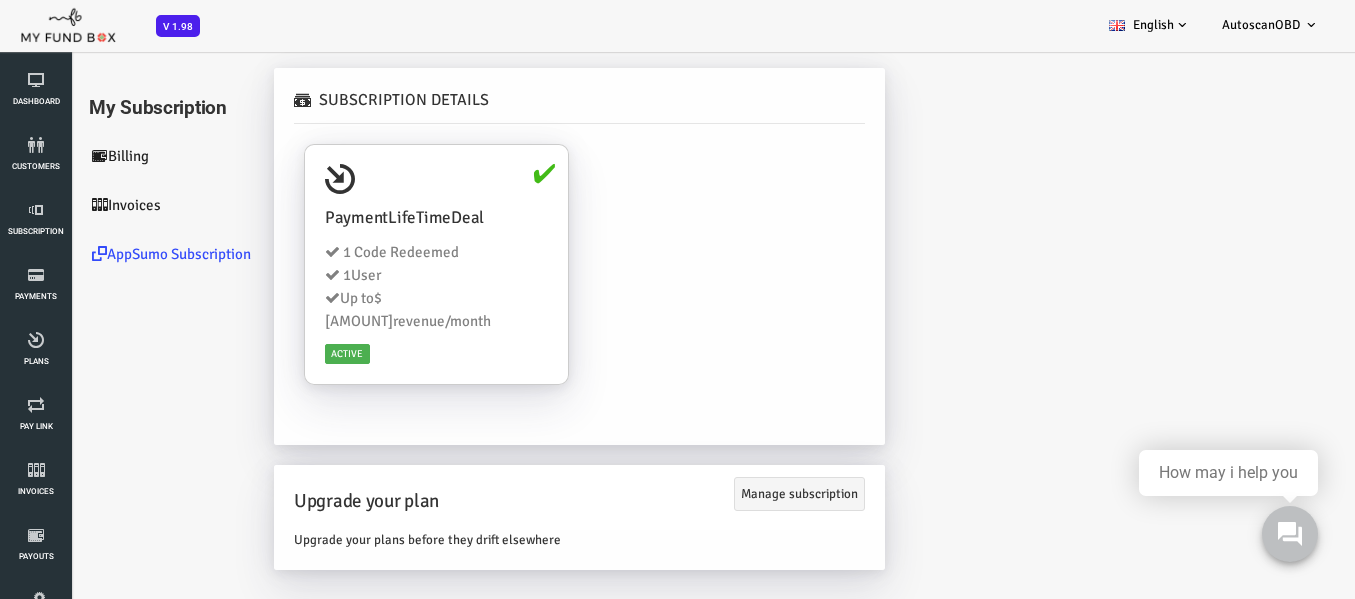 scroll, scrollTop: 57, scrollLeft: 0, axis: vertical 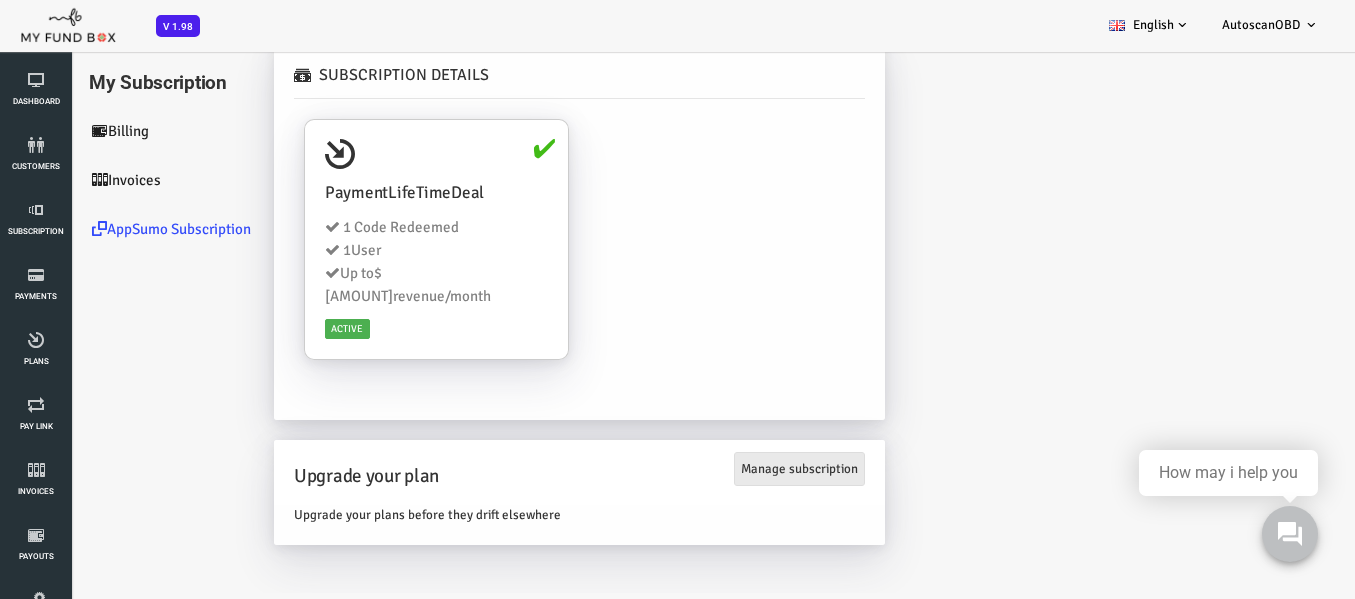 click on "Manage subscription" at bounding box center (745, 469) 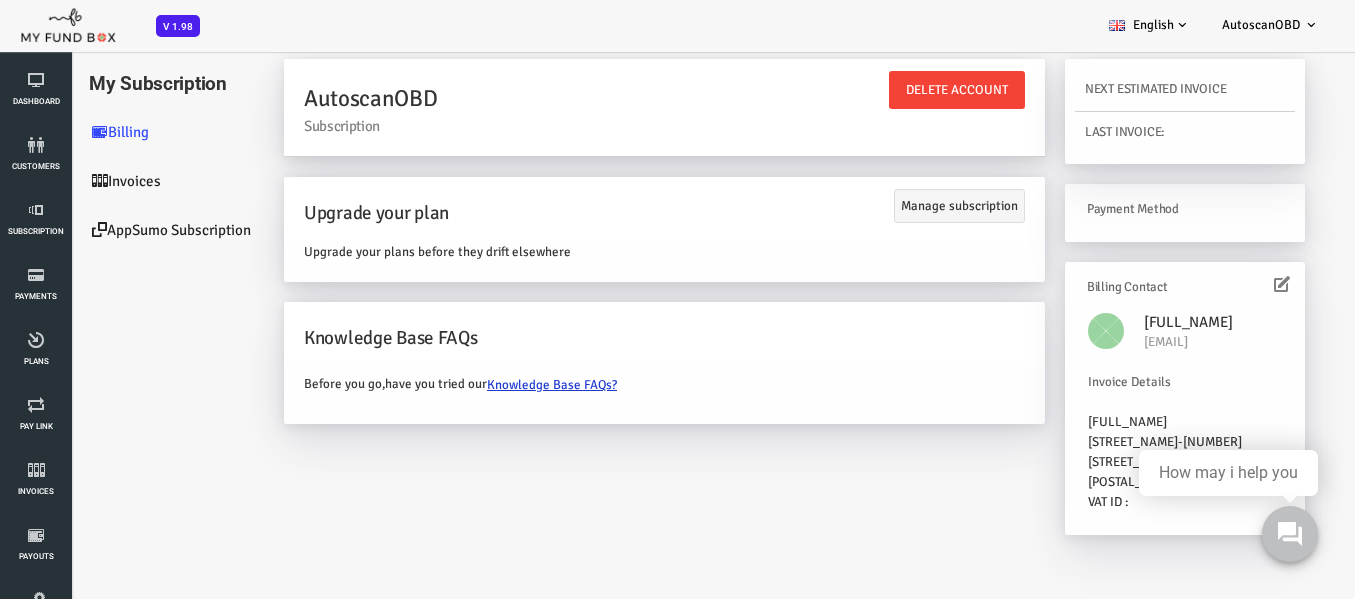 scroll, scrollTop: 57, scrollLeft: 0, axis: vertical 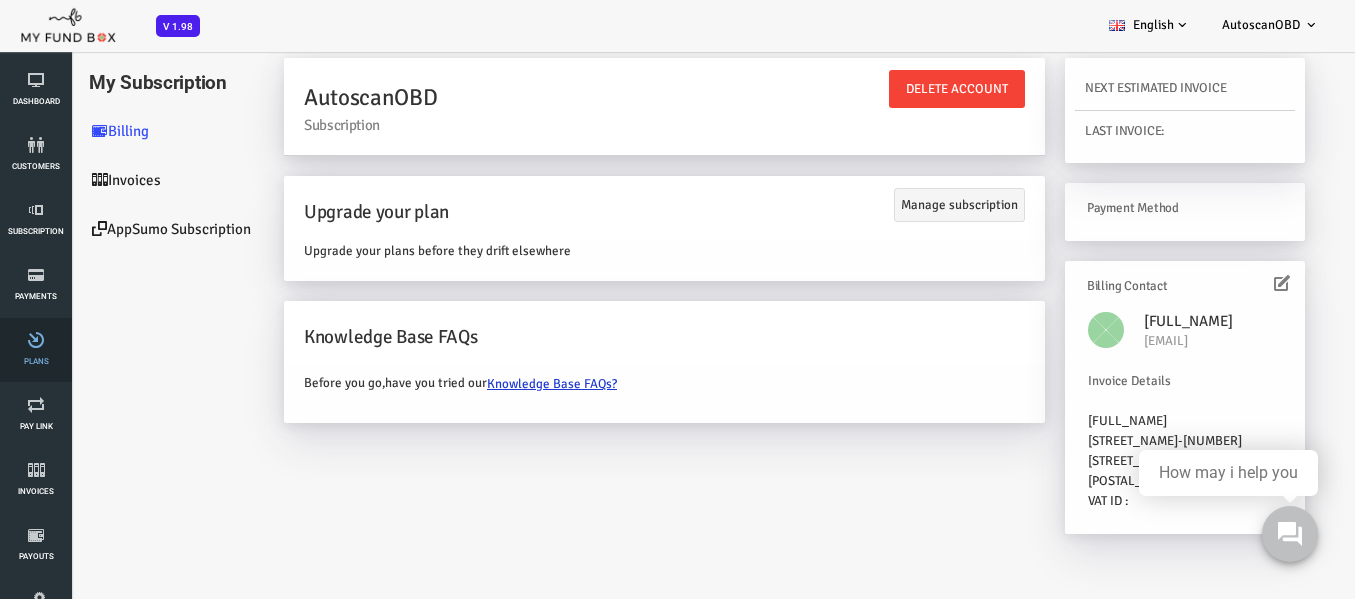 click at bounding box center [36, 340] 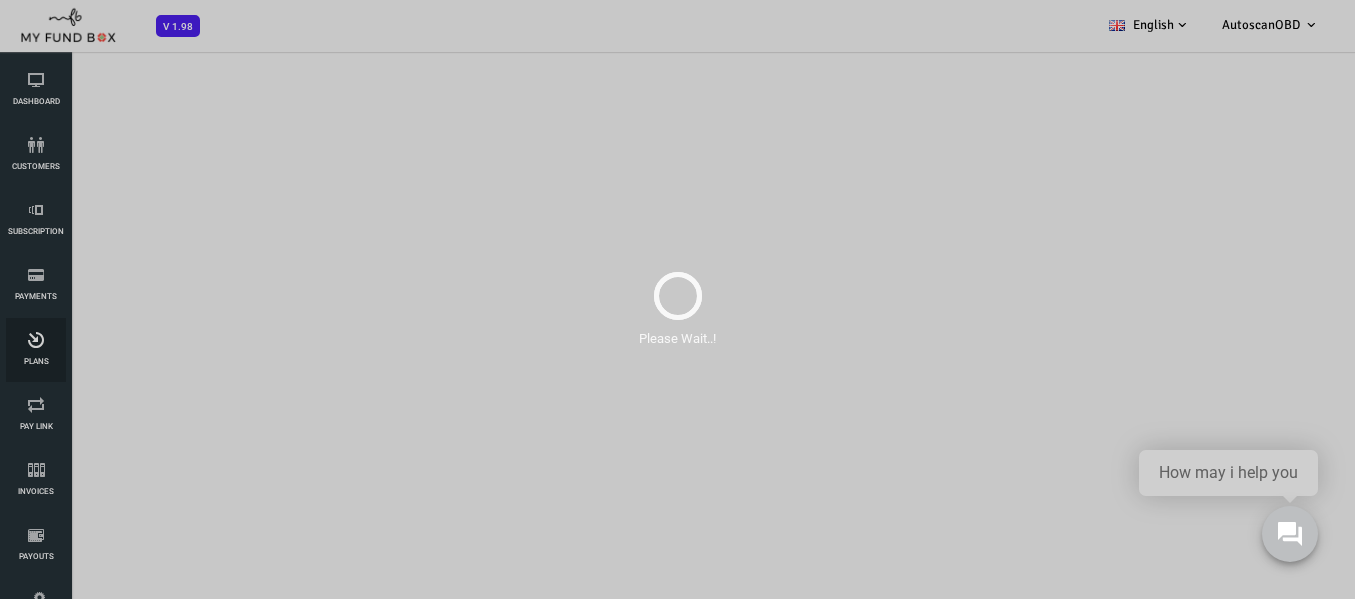 scroll, scrollTop: 0, scrollLeft: 0, axis: both 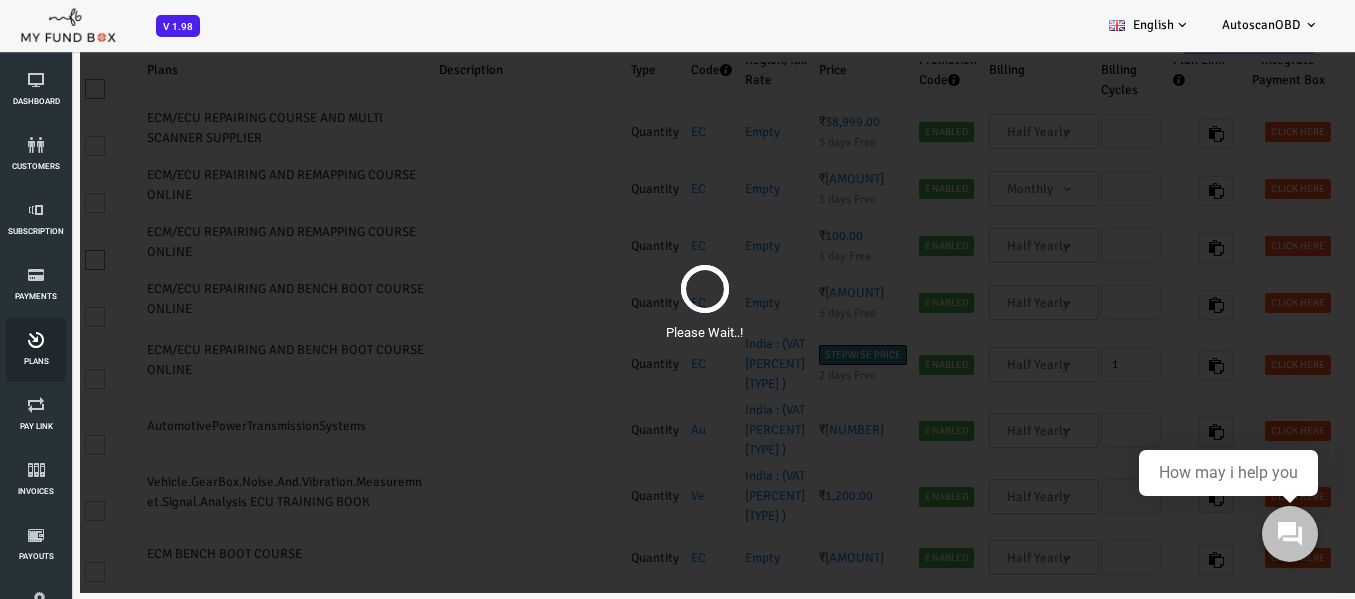 select on "100" 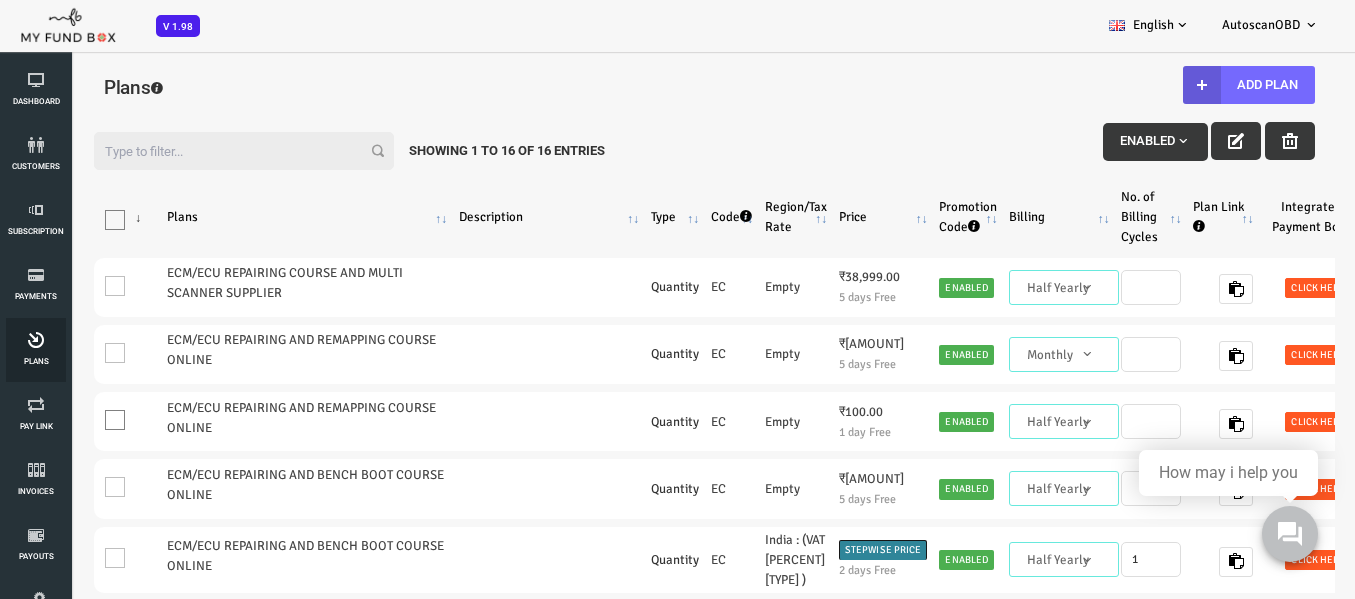 scroll, scrollTop: 0, scrollLeft: 0, axis: both 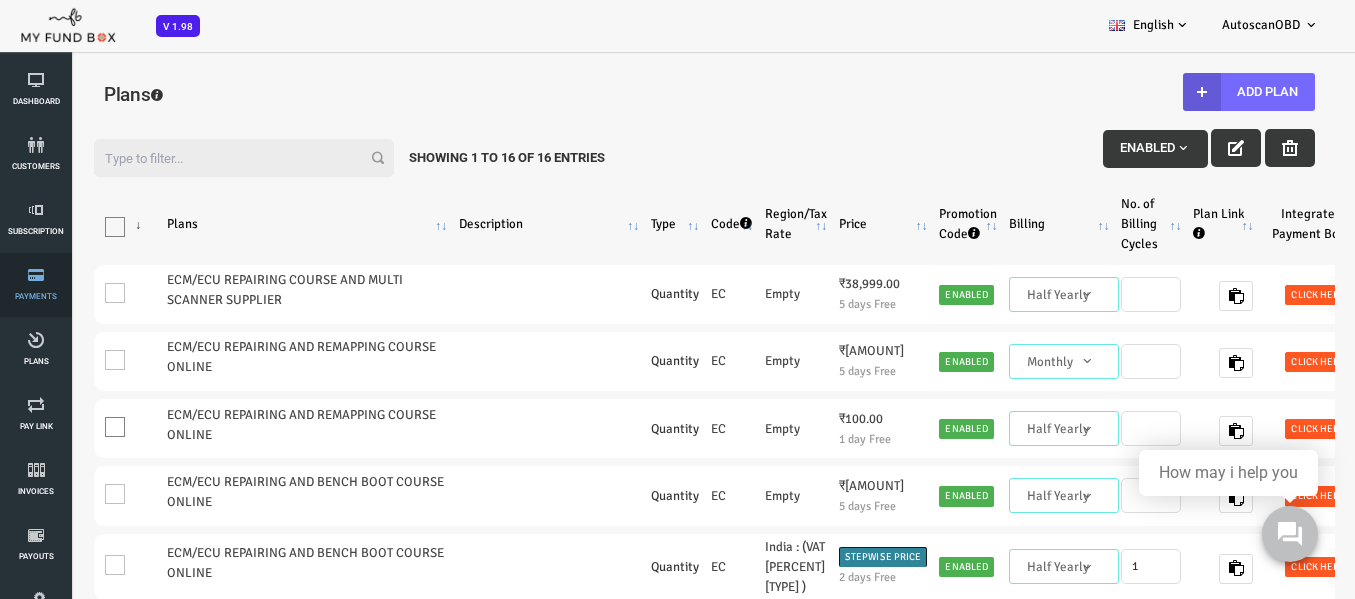 click at bounding box center (36, 275) 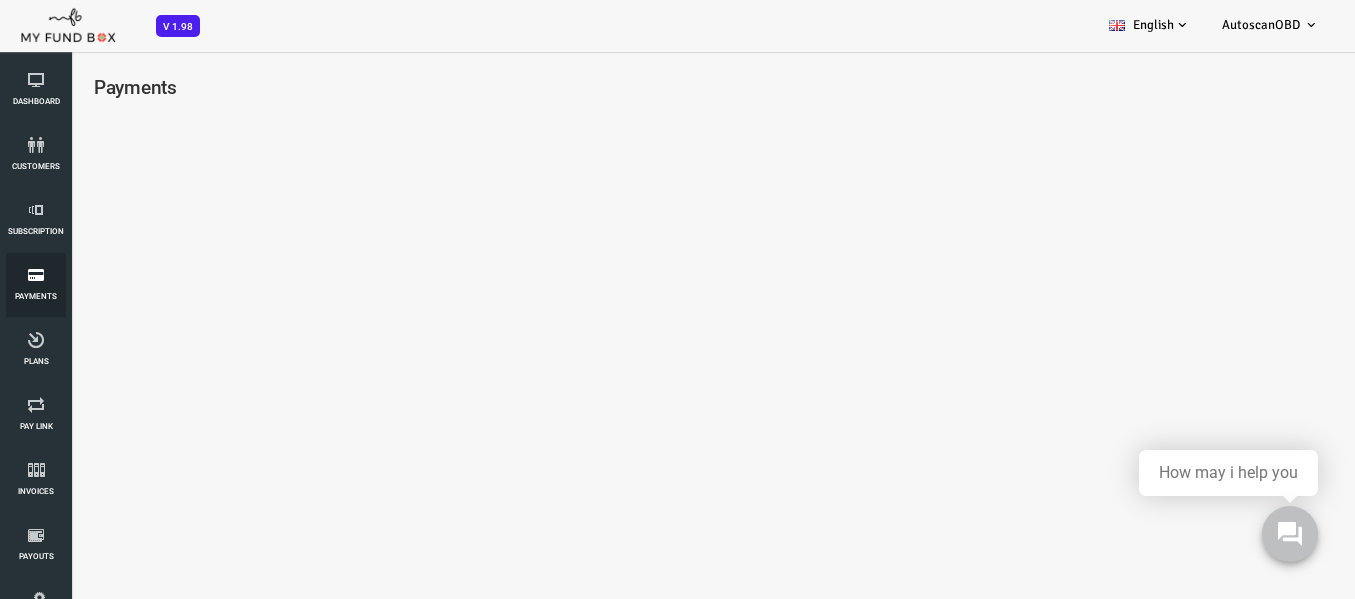 scroll, scrollTop: 0, scrollLeft: 0, axis: both 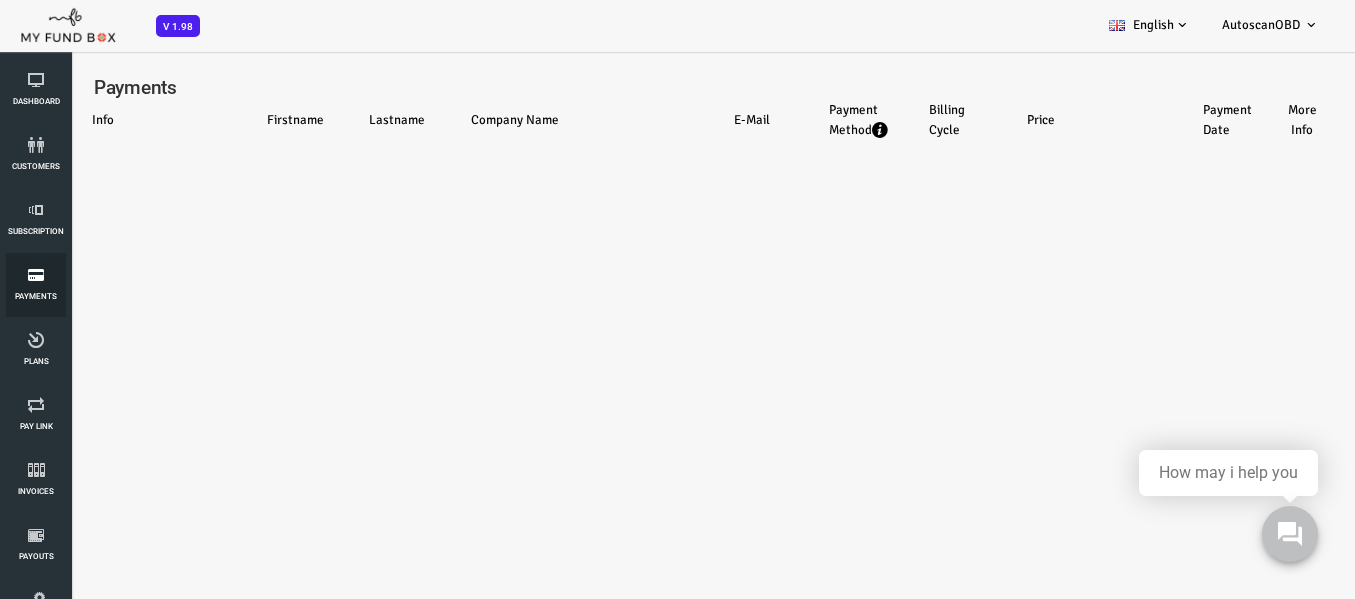 select on "100" 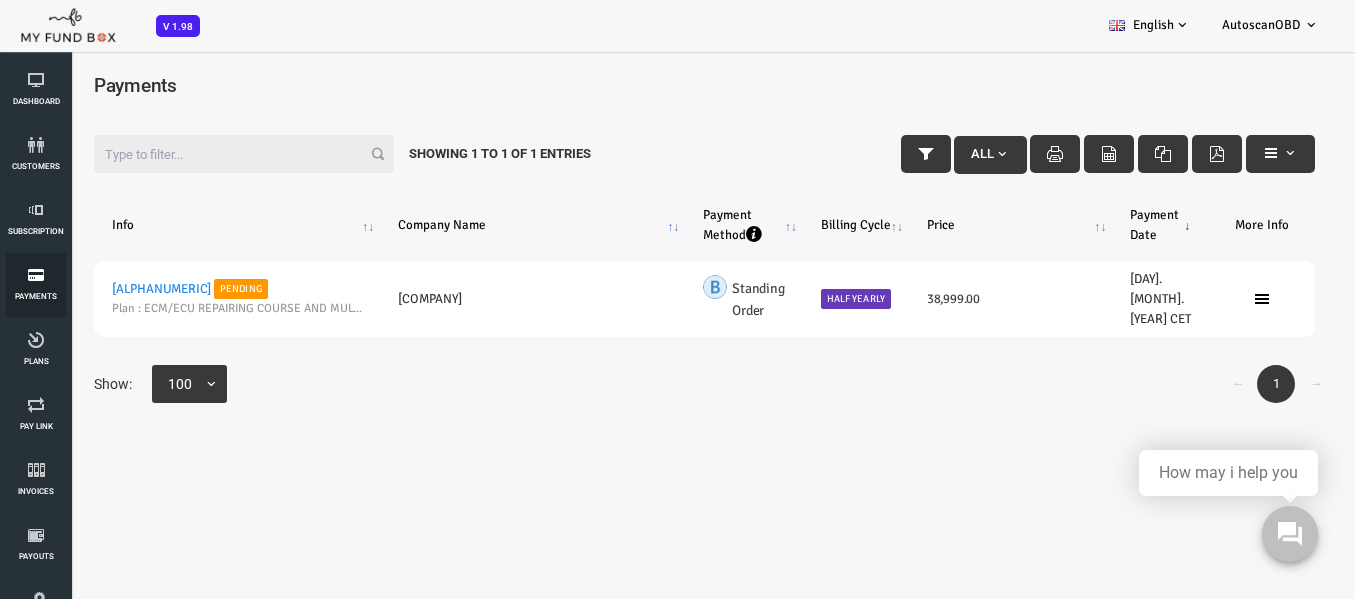 scroll, scrollTop: 0, scrollLeft: 0, axis: both 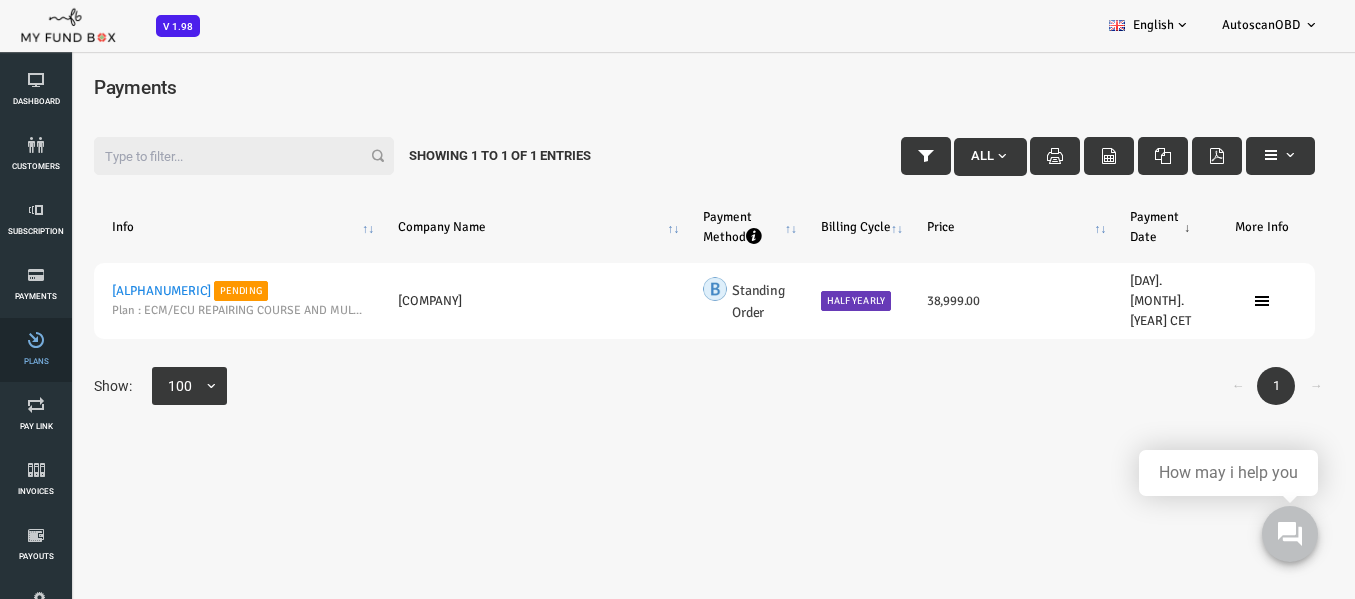 click on "Plans" at bounding box center [36, 350] 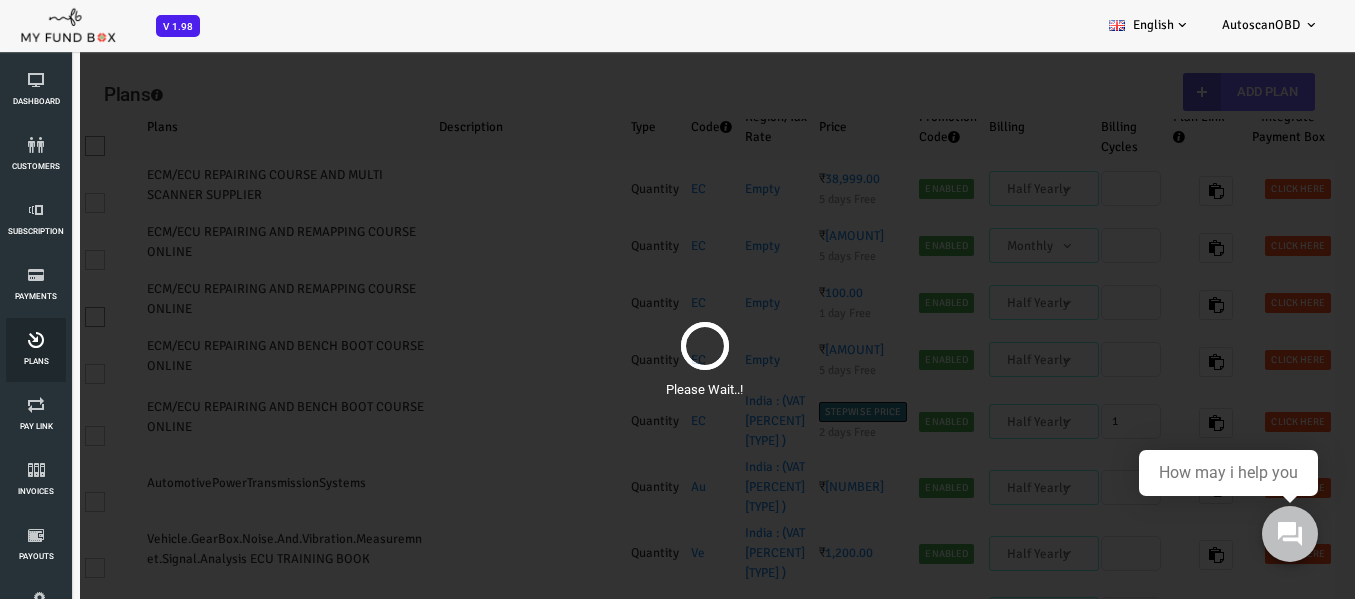 select on "100" 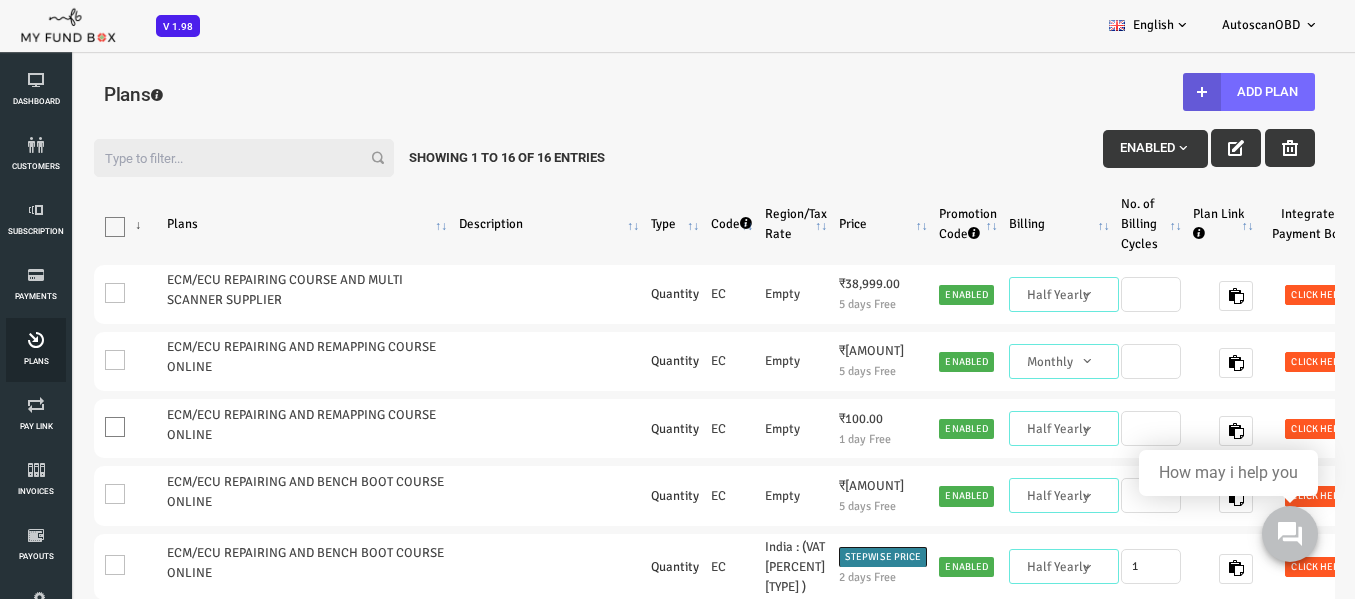 scroll, scrollTop: 0, scrollLeft: 0, axis: both 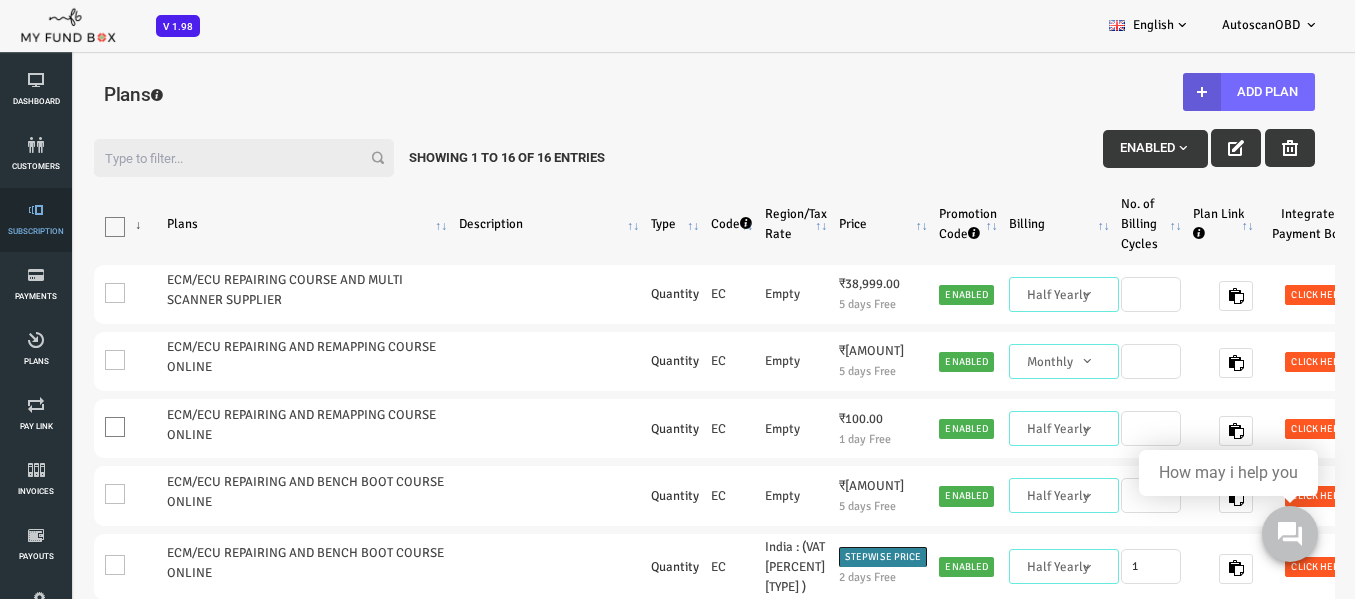 click on "Subscription" at bounding box center (0, 0) 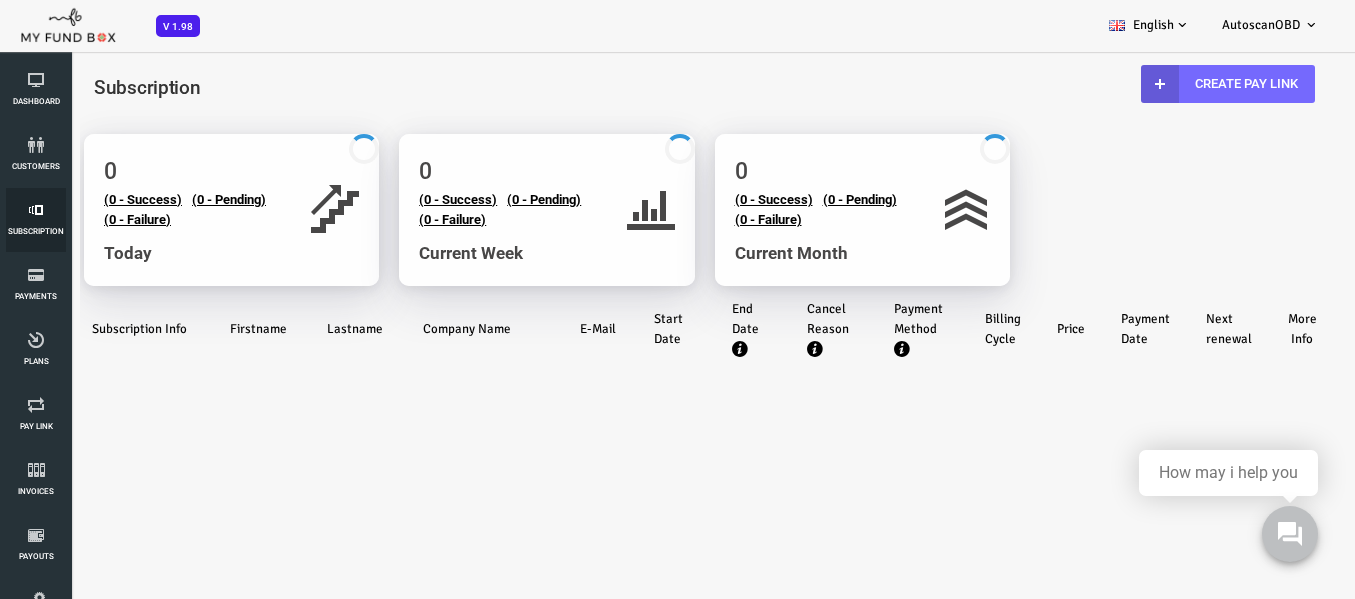 scroll, scrollTop: 0, scrollLeft: 0, axis: both 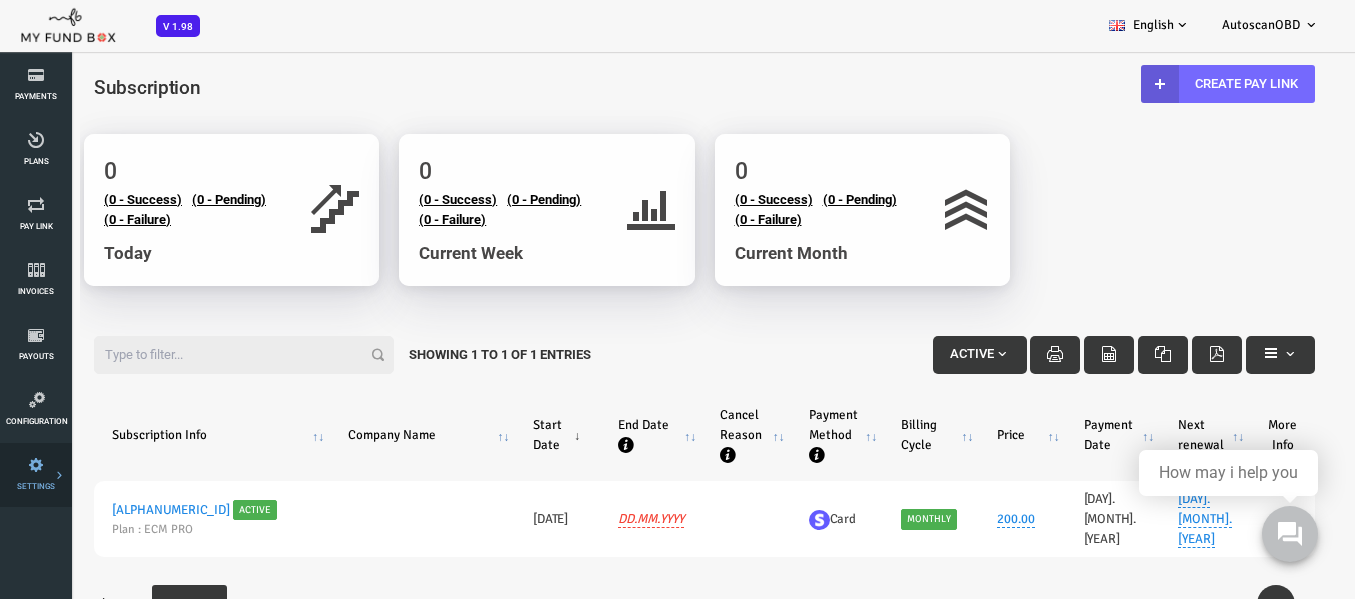 click at bounding box center [0, 0] 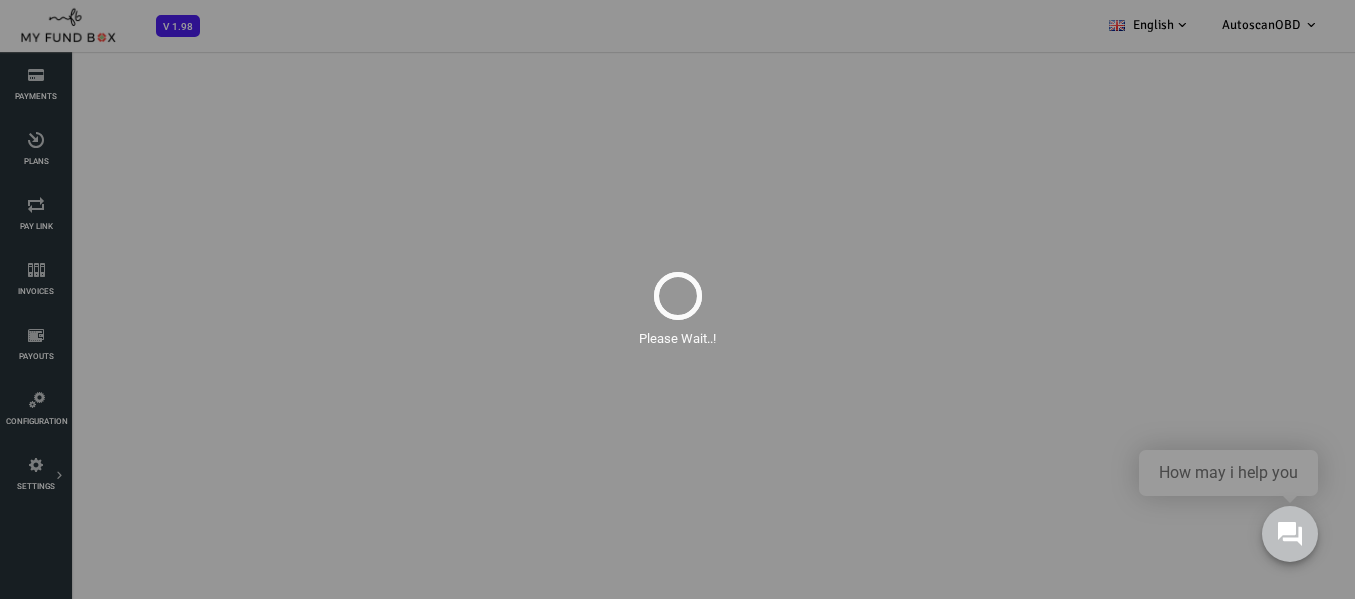 scroll, scrollTop: 0, scrollLeft: 0, axis: both 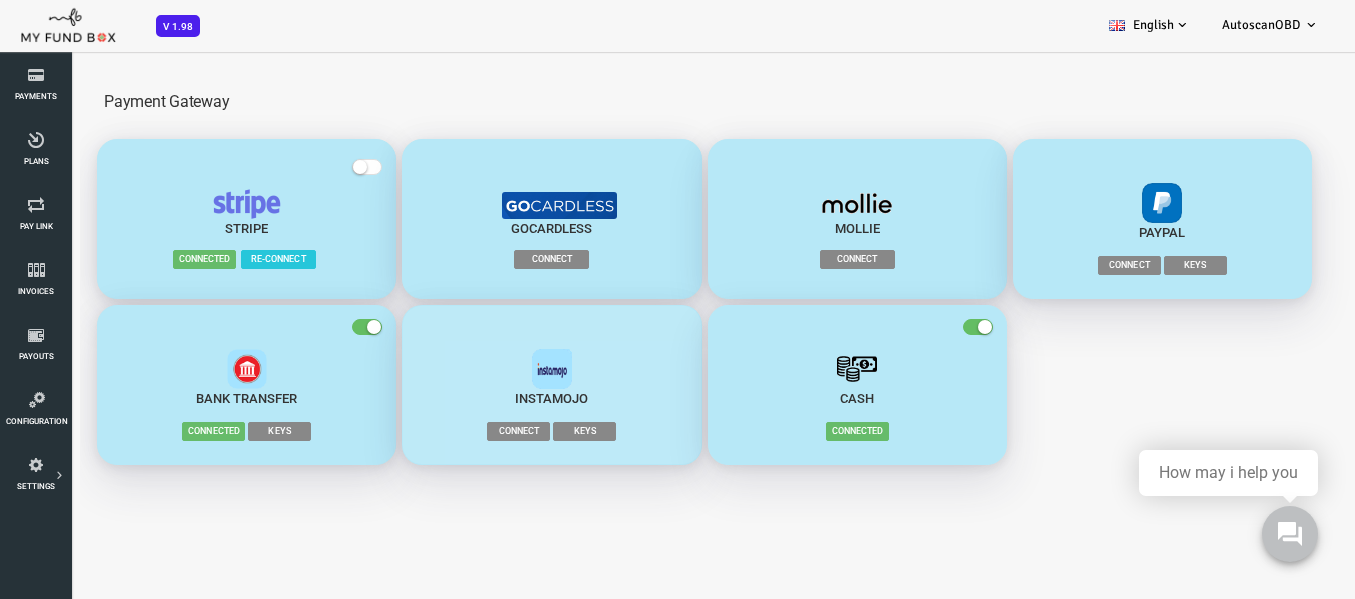 click on "Connect" at bounding box center (464, 431) 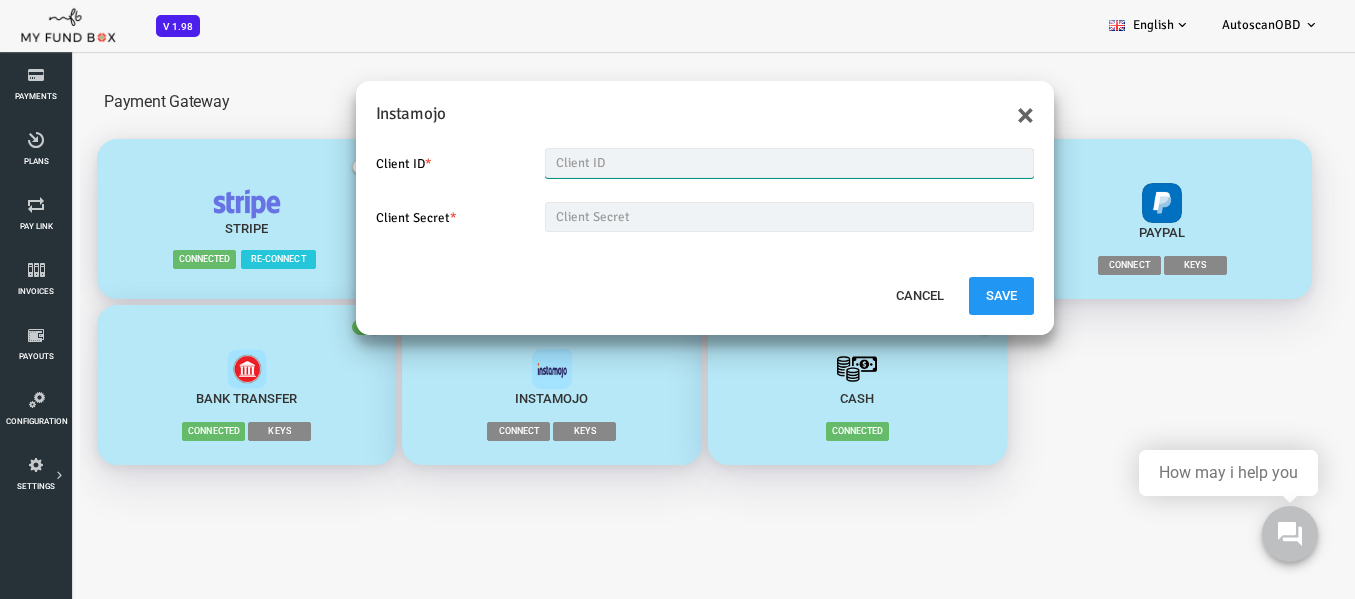 click at bounding box center [735, 163] 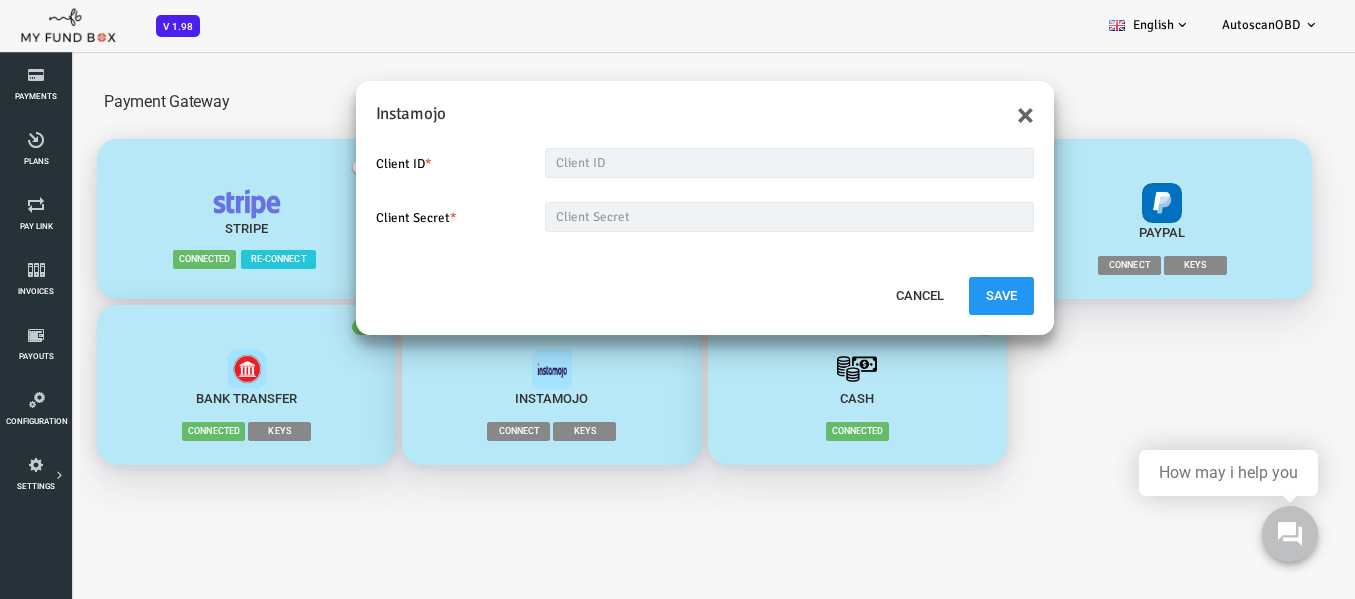 click on "Client ID *
Client Secret *" at bounding box center [651, 202] 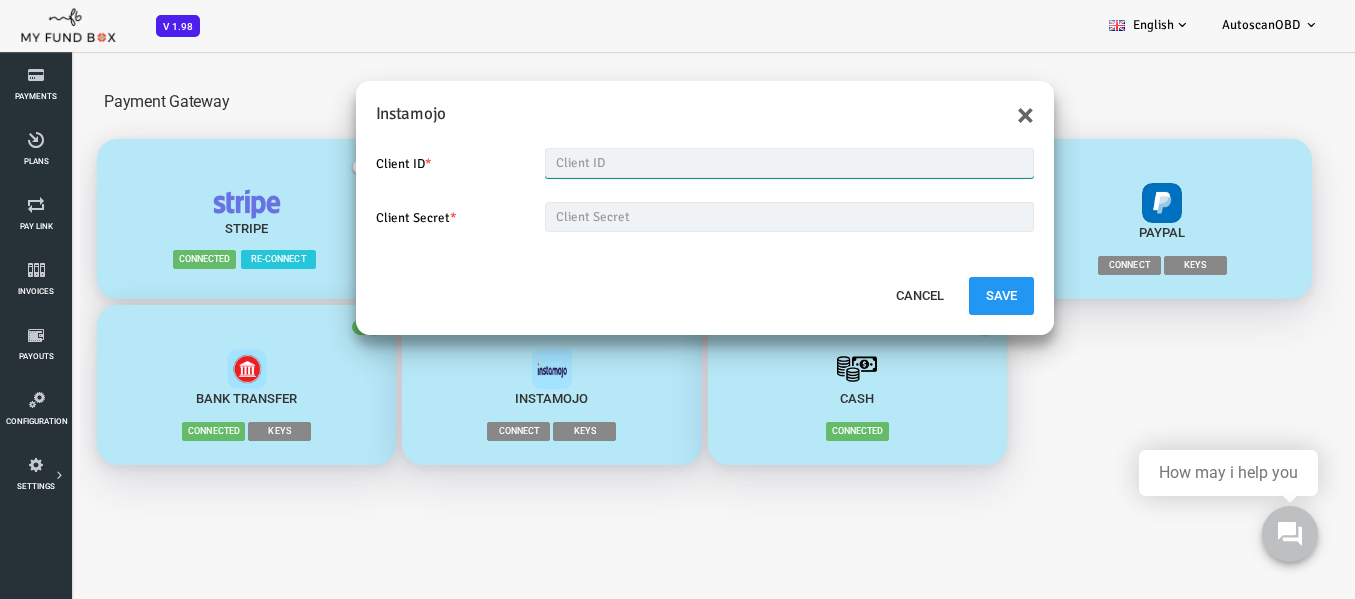 click at bounding box center (735, 163) 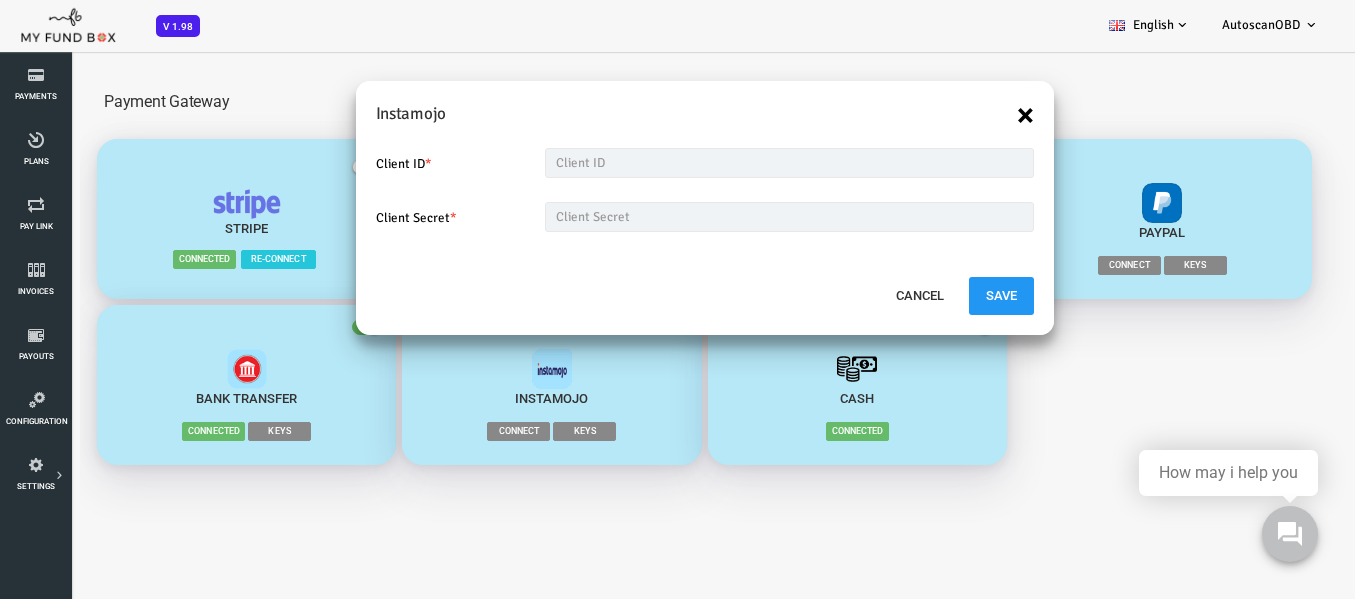 click on "×" at bounding box center [971, 115] 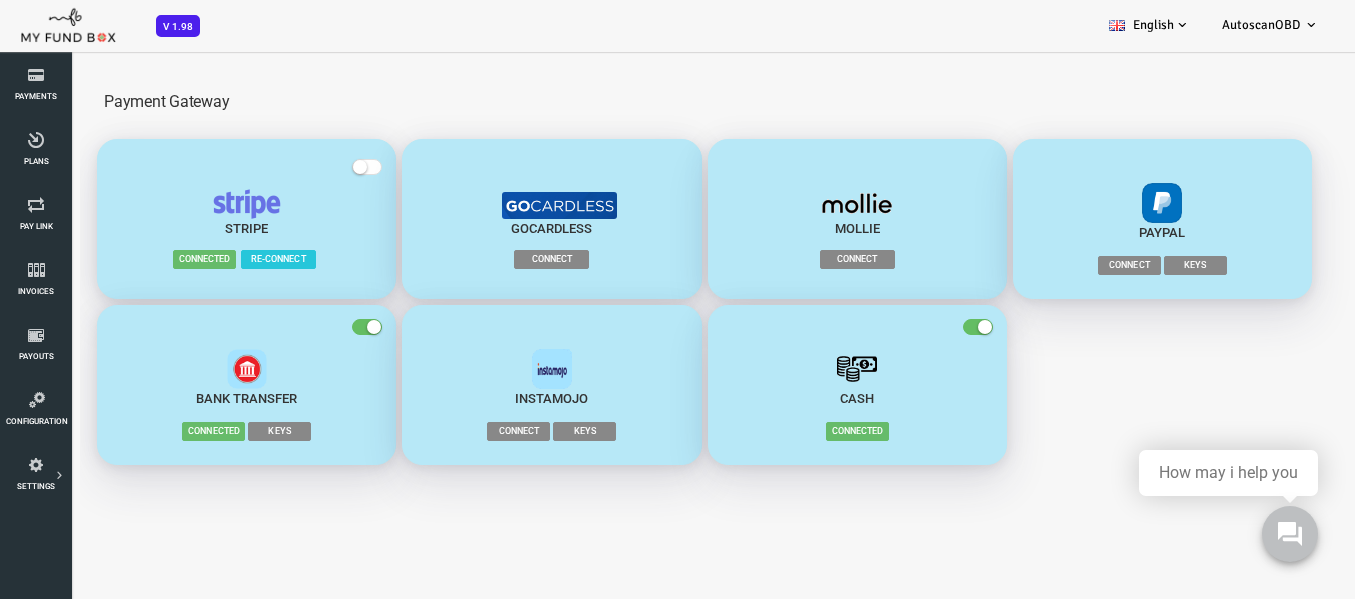 scroll, scrollTop: 0, scrollLeft: 0, axis: both 